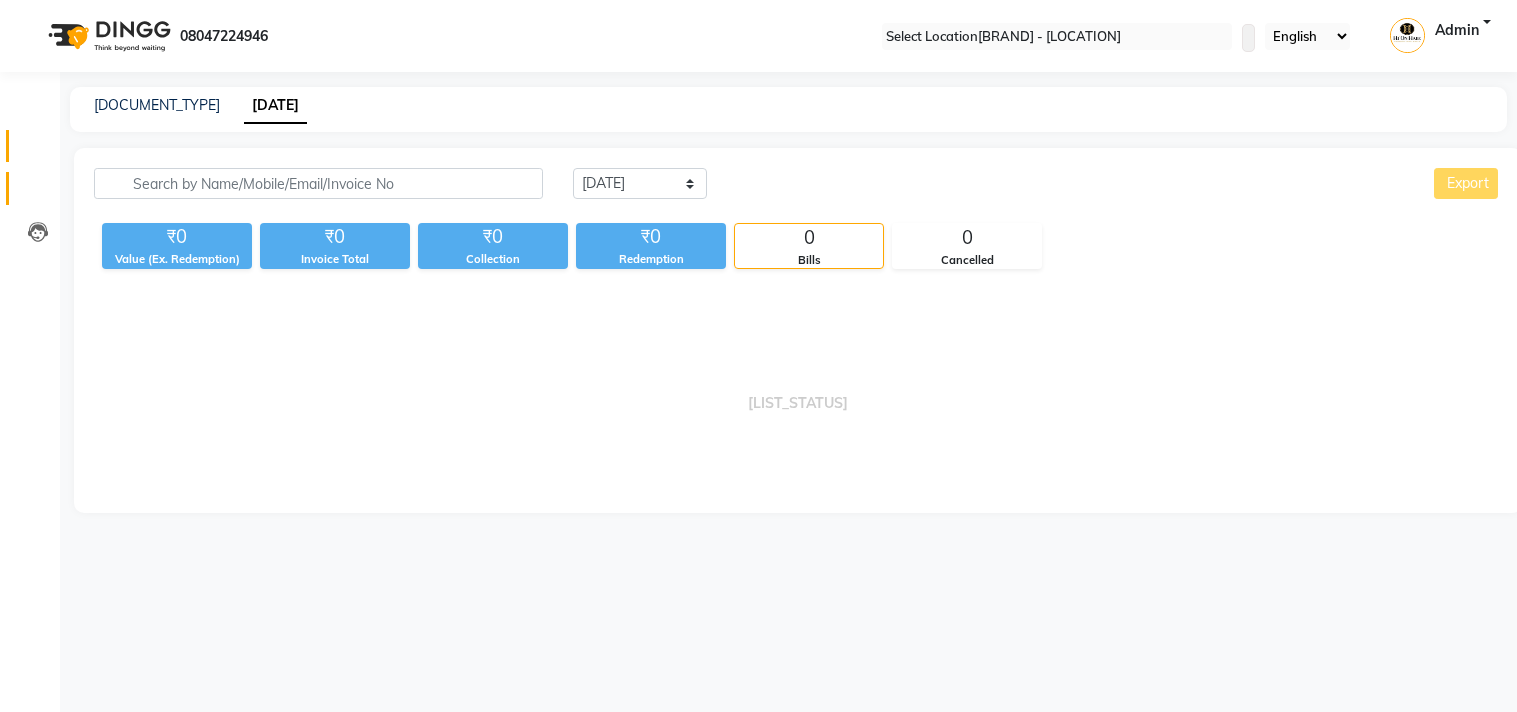 scroll, scrollTop: 0, scrollLeft: 0, axis: both 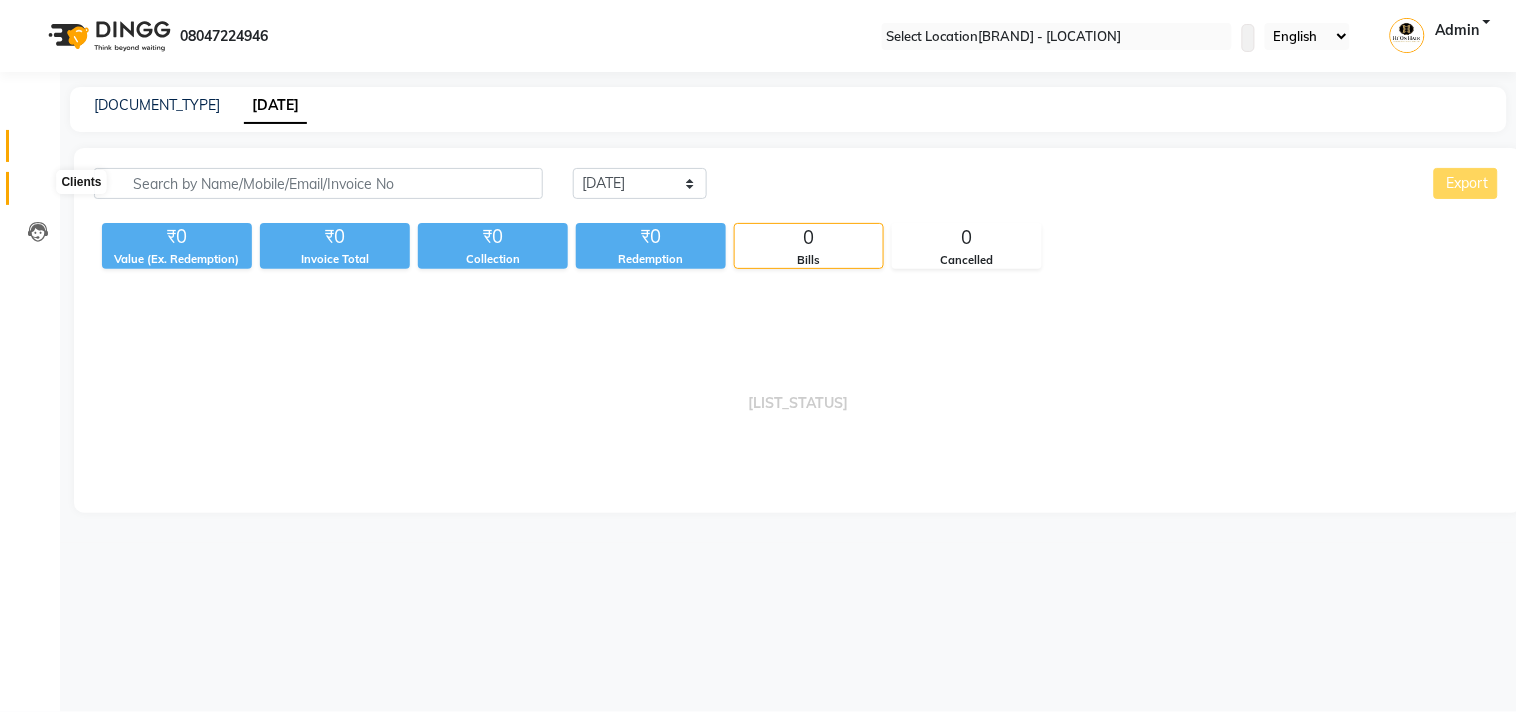 click at bounding box center (37, 193) 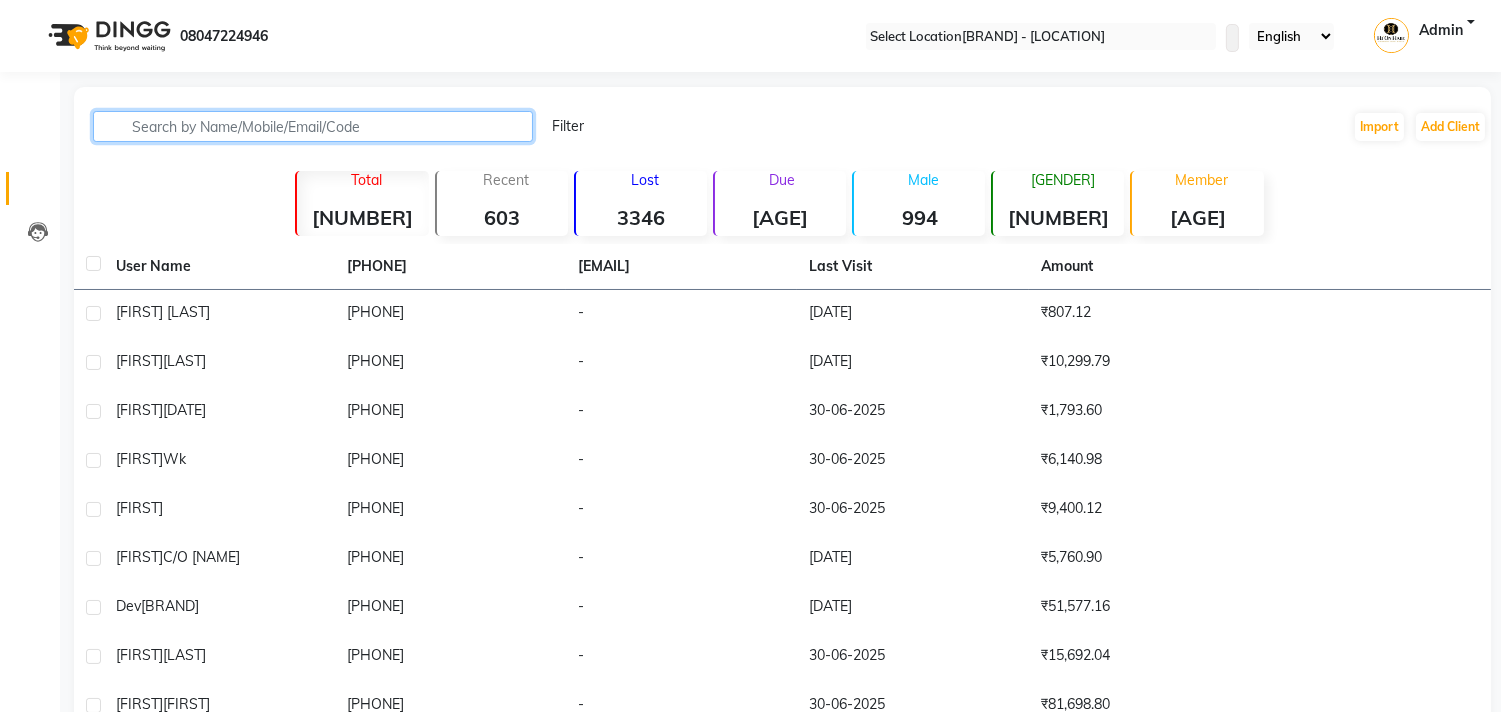 click at bounding box center [313, 126] 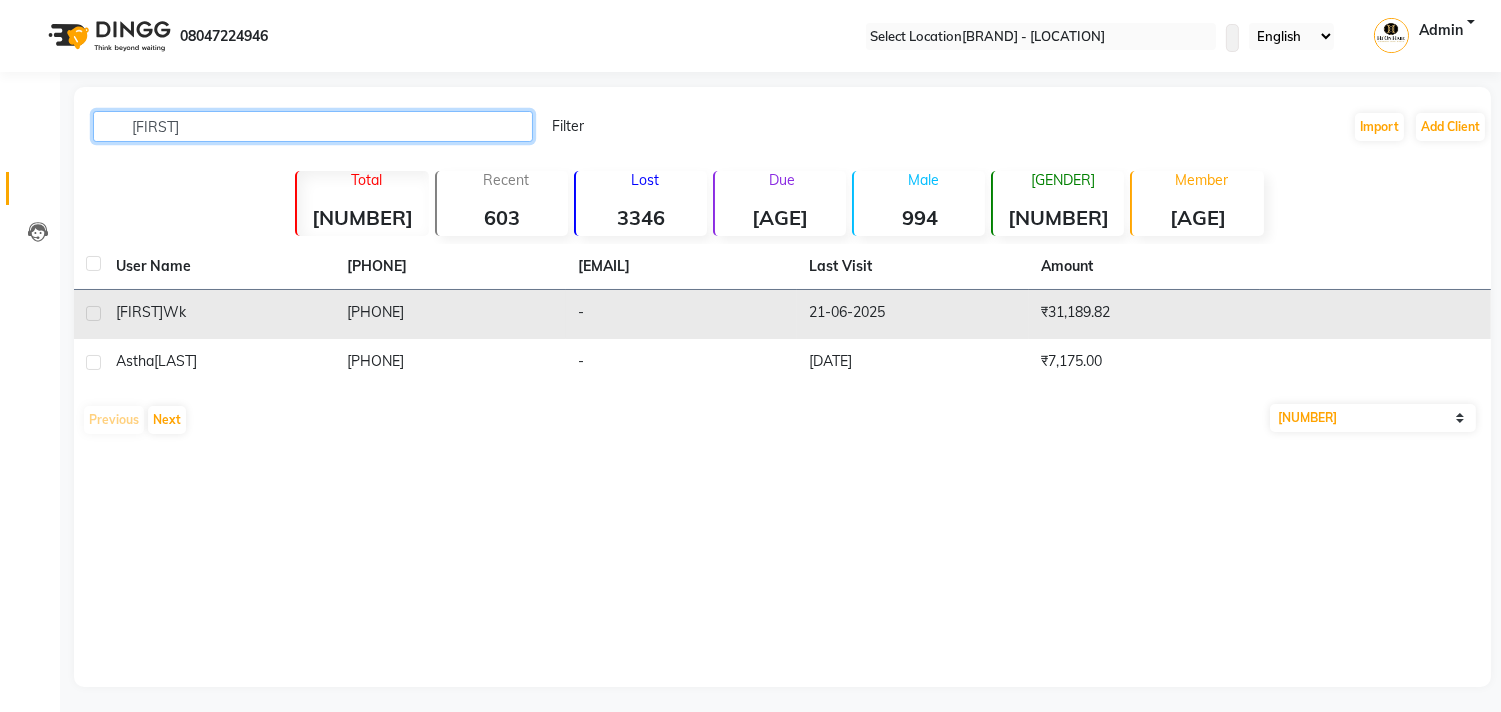 type on "[FIRST]" 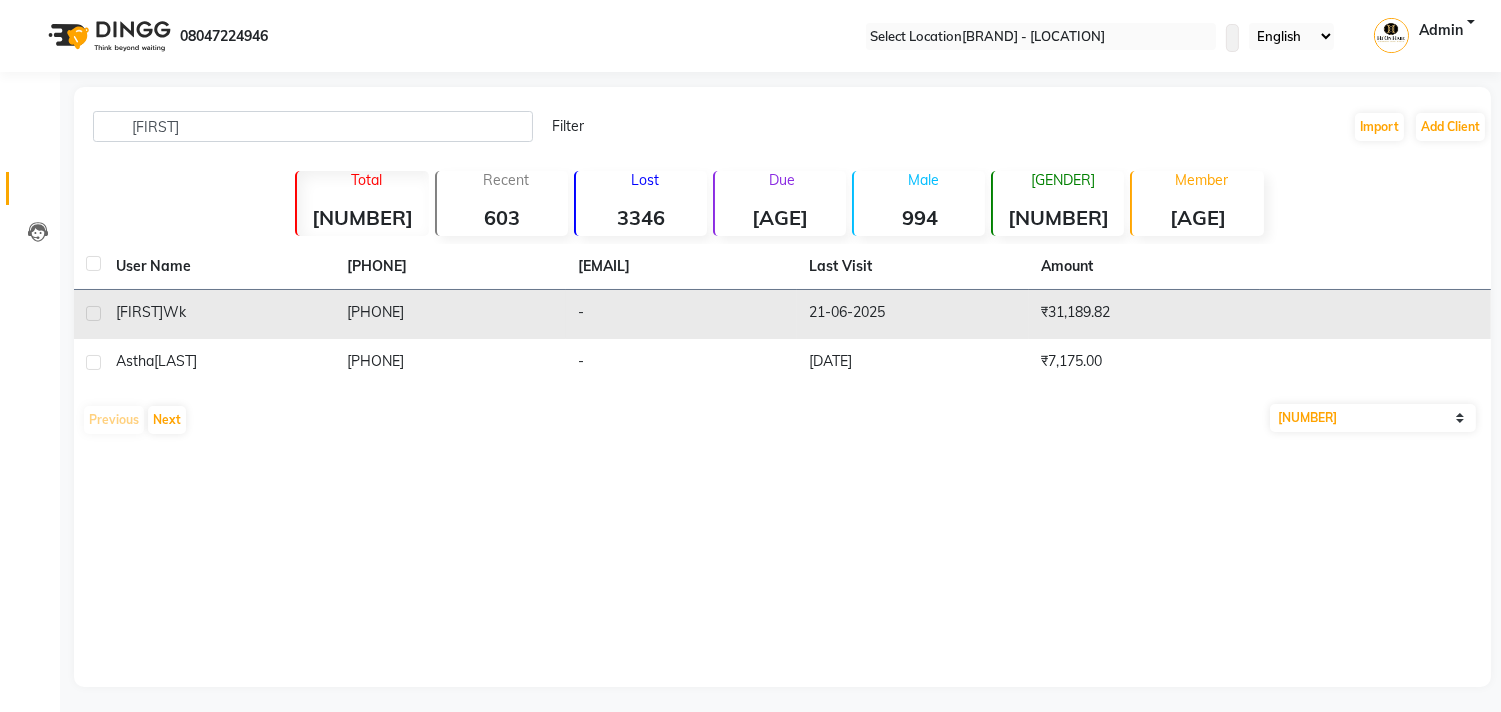 click on "[FIRST] [LAST]" at bounding box center (219, 312) 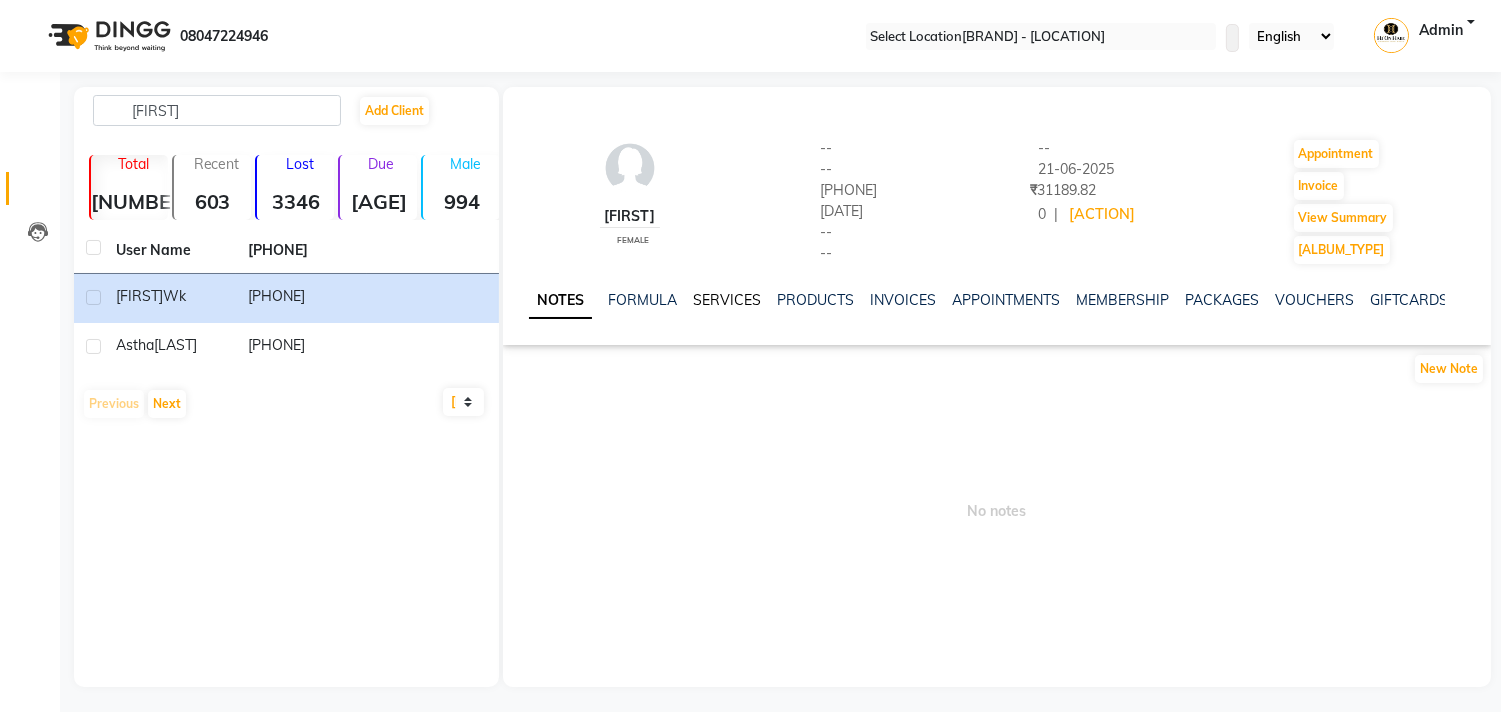 click on "SERVICES" at bounding box center (727, 300) 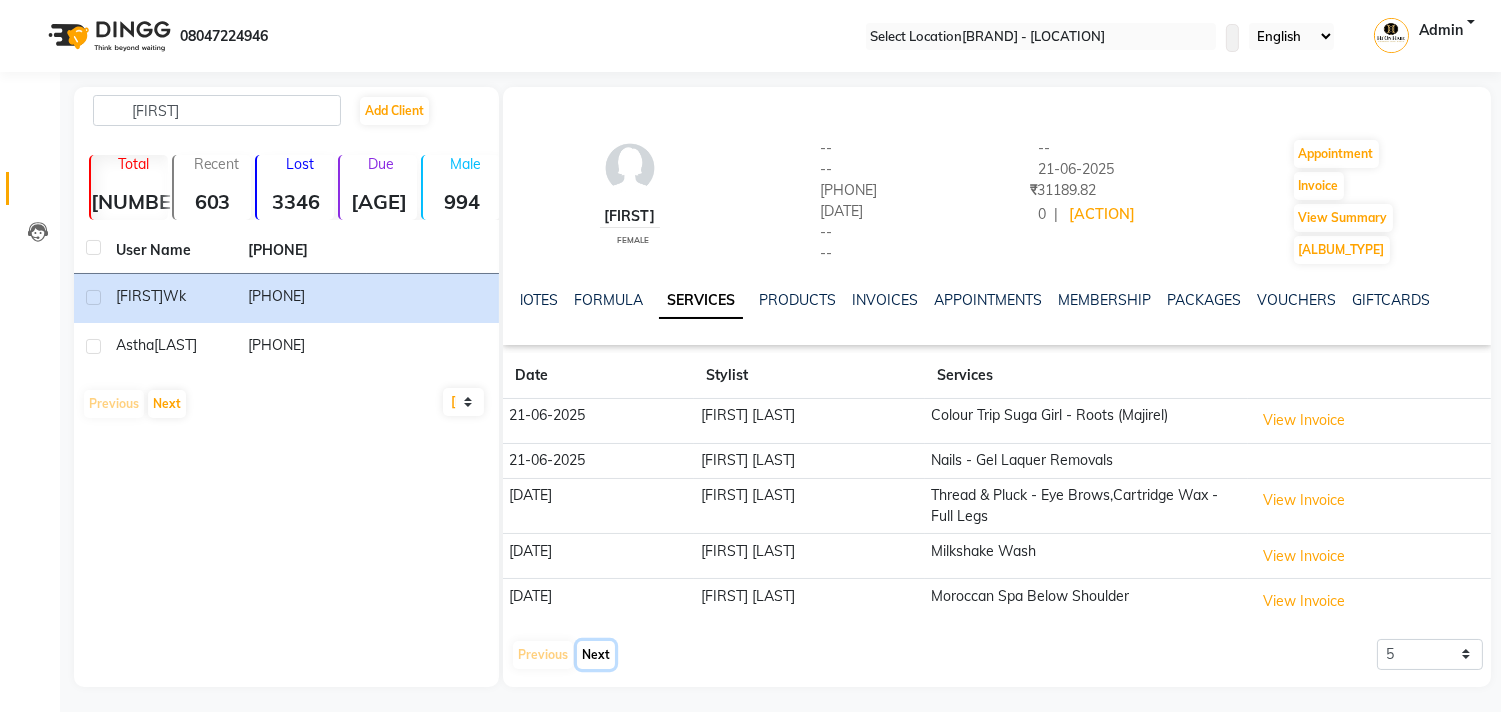 click on "Next" at bounding box center (596, 655) 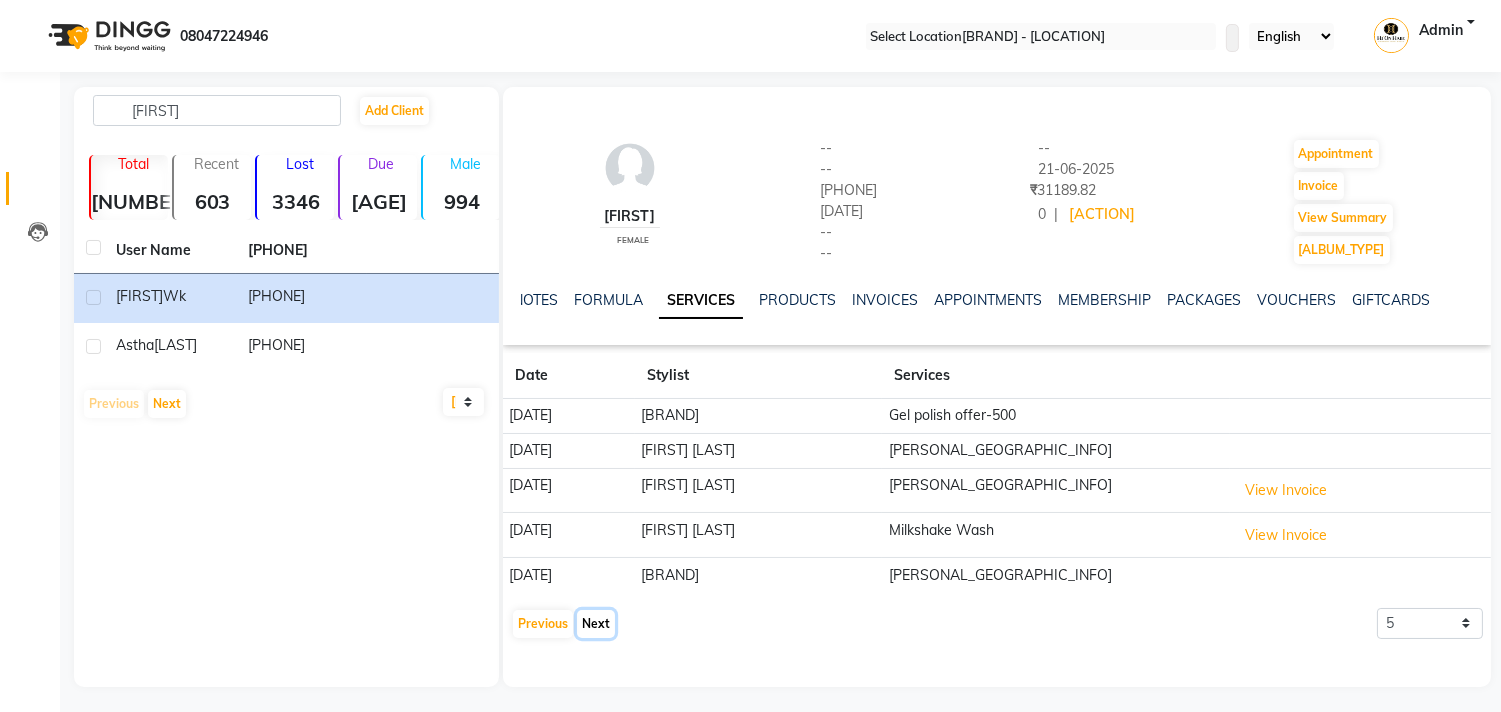 click on "Next" at bounding box center [596, 624] 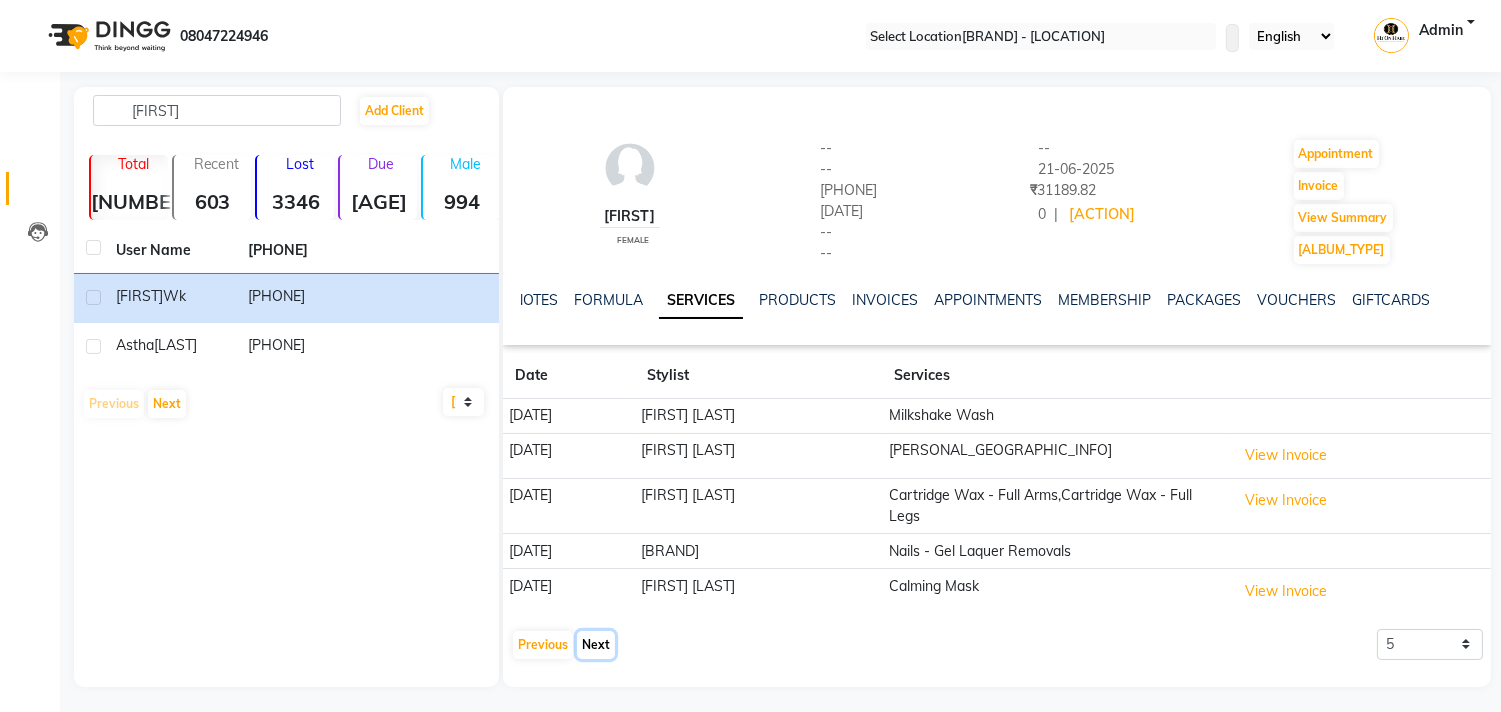 click on "Next" at bounding box center [596, 645] 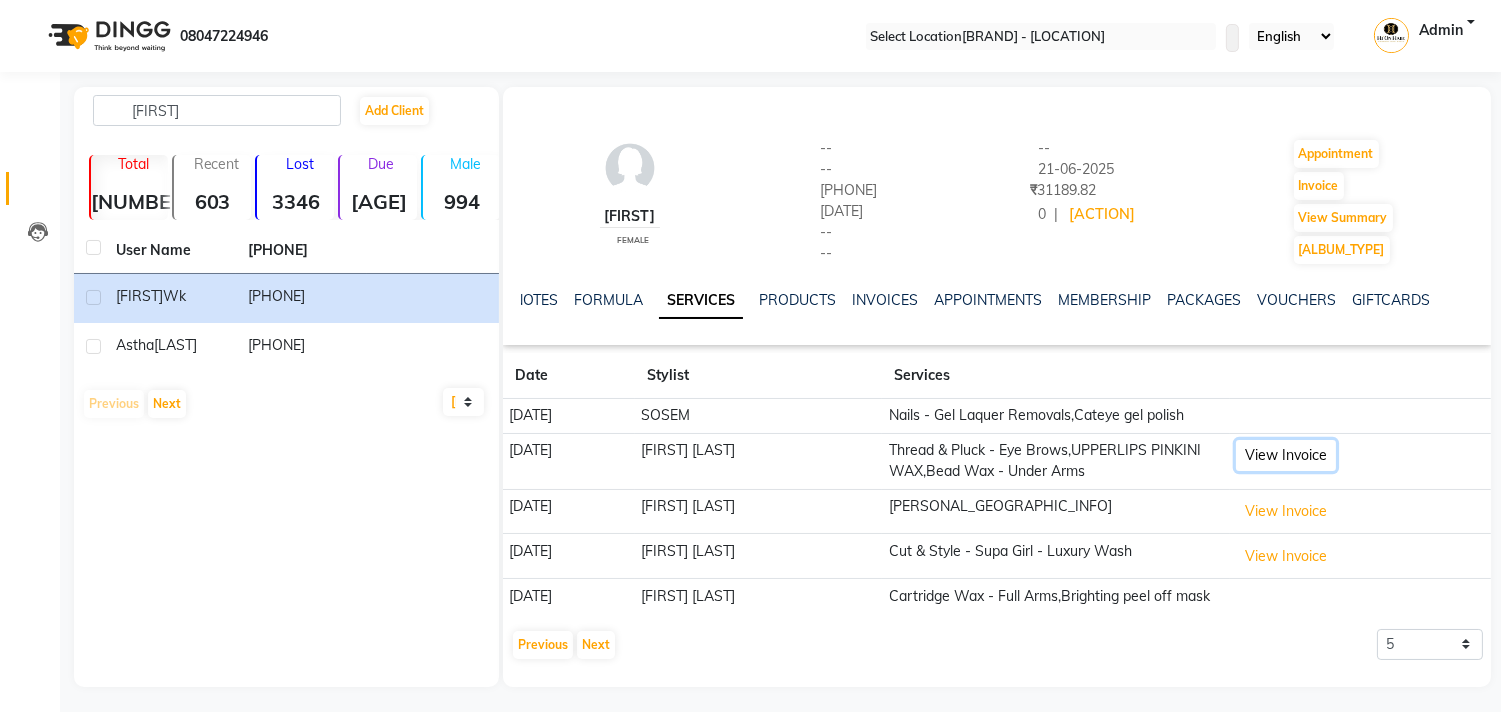 click on "View Invoice" at bounding box center [1286, 455] 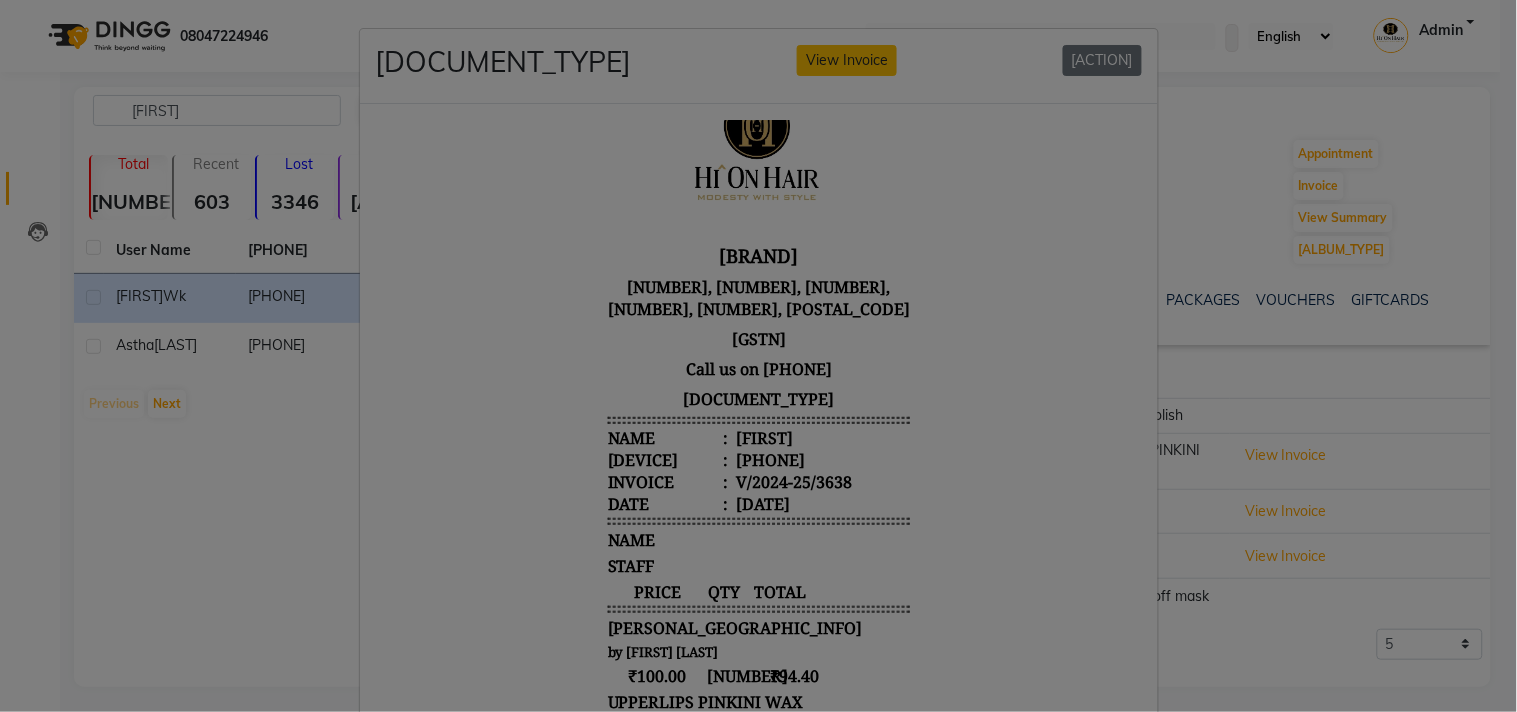 scroll, scrollTop: 104, scrollLeft: 0, axis: vertical 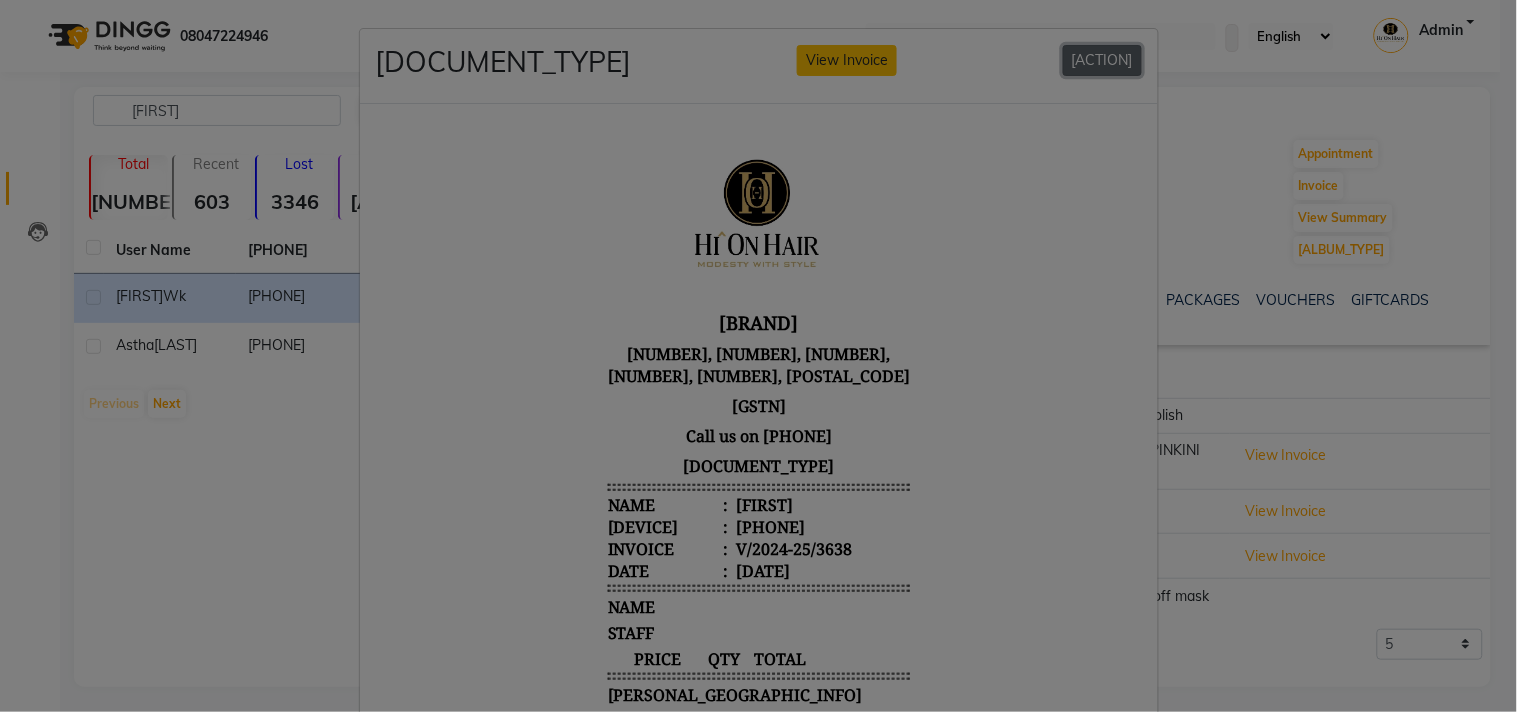 click on "[ACTION]" at bounding box center (1102, 60) 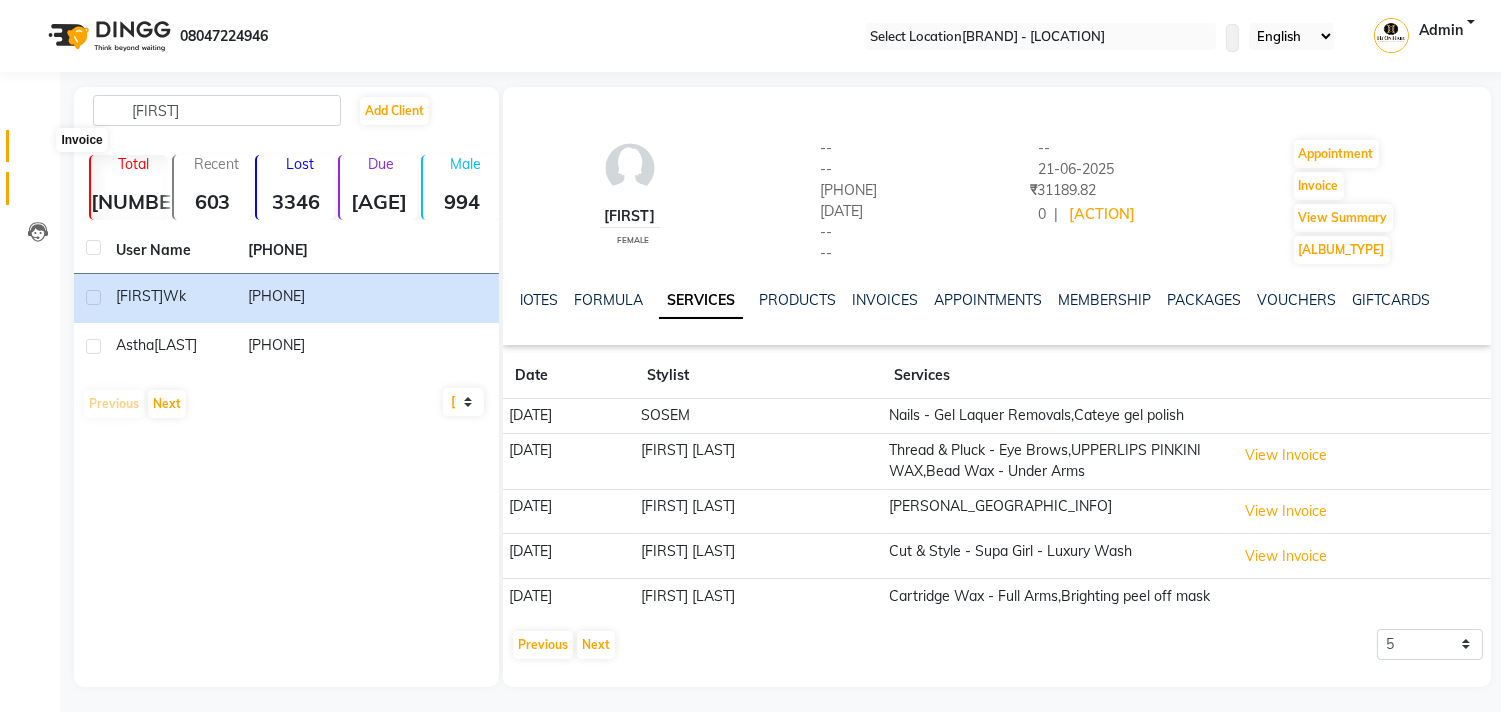 click at bounding box center [37, 151] 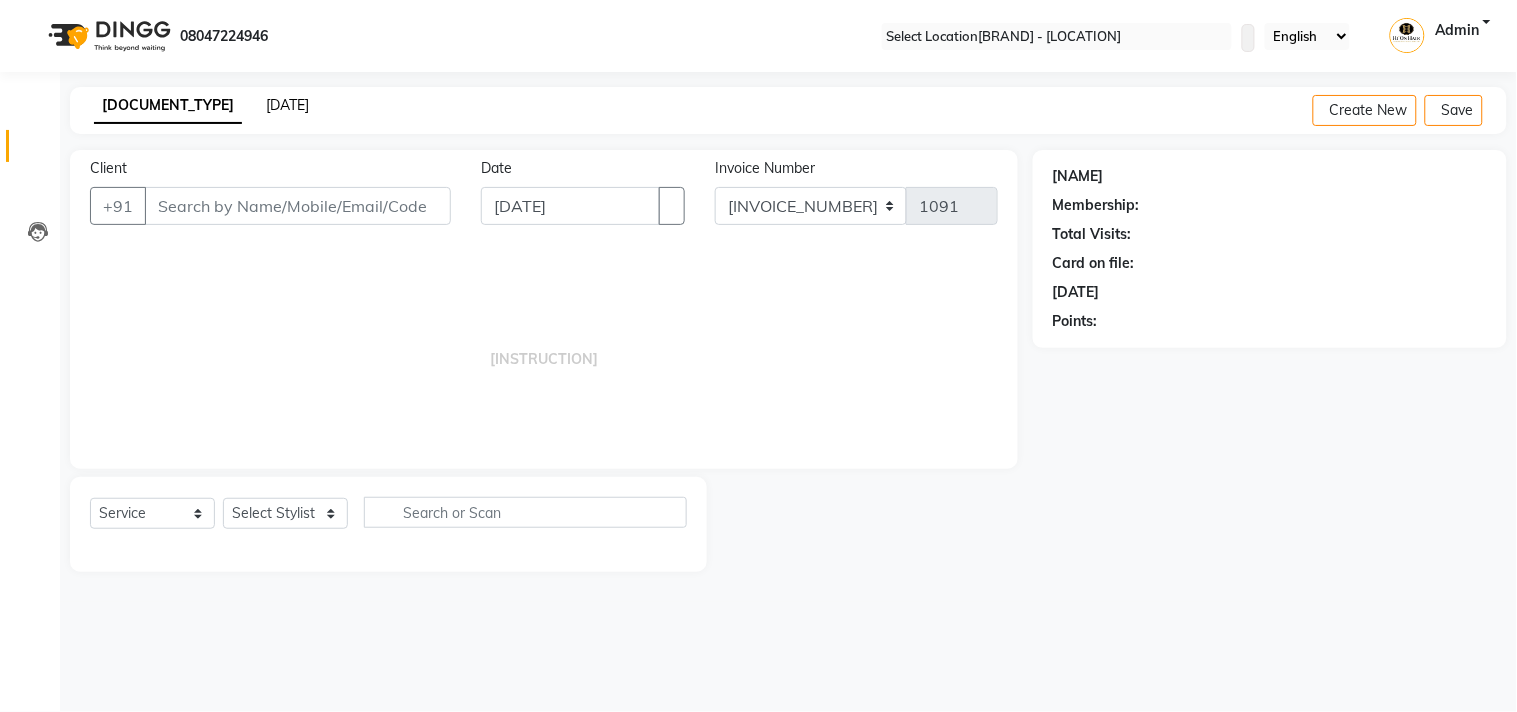 click on "[DATE]" at bounding box center (287, 105) 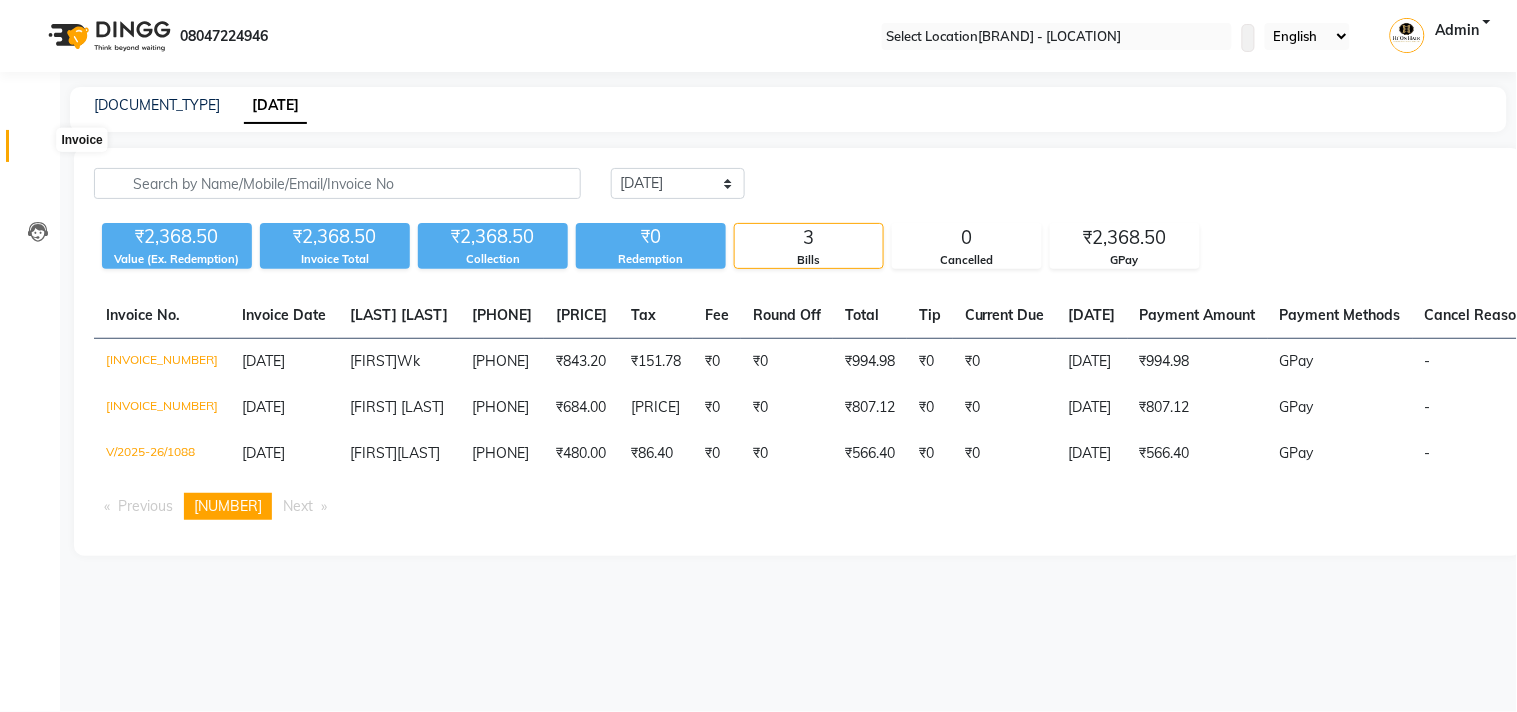 click at bounding box center (37, 151) 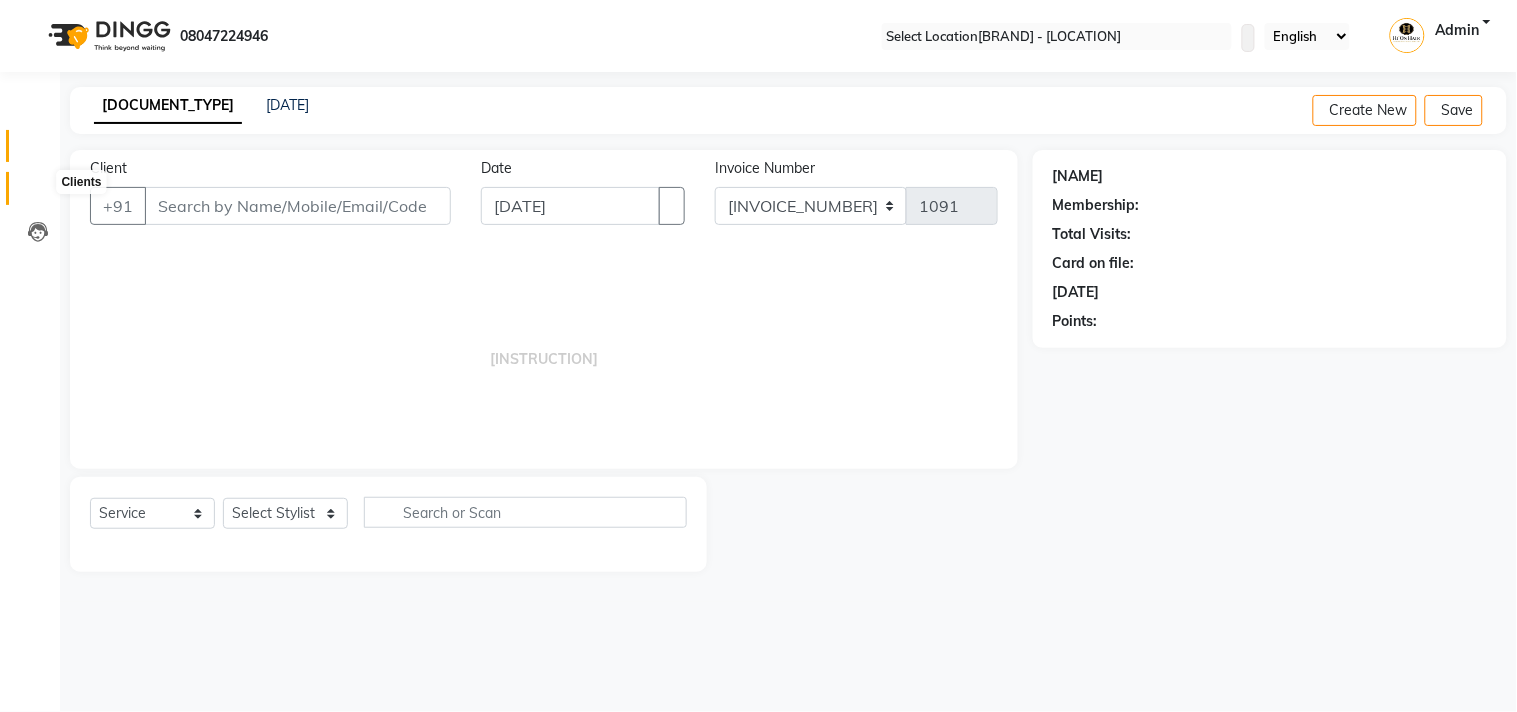 click at bounding box center [38, 193] 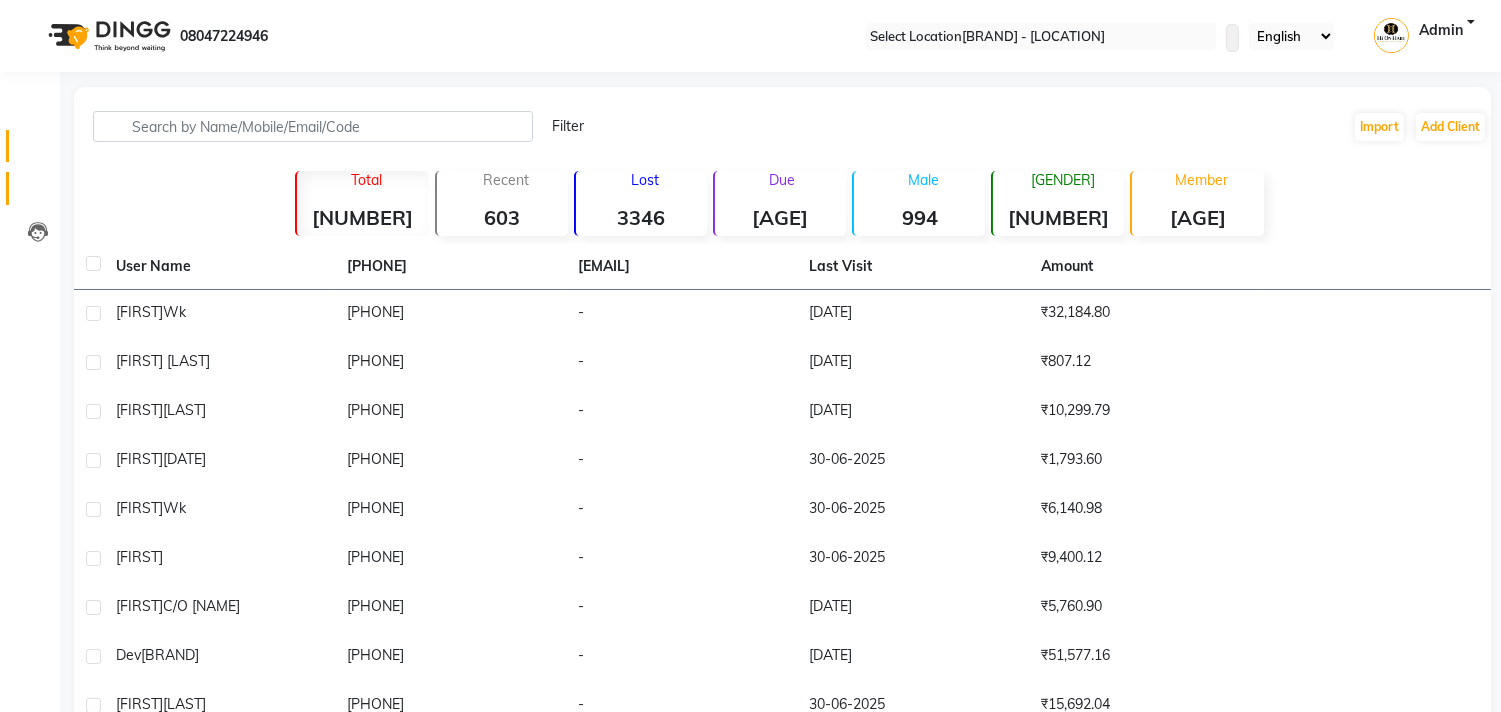 click on "Invoice" at bounding box center (30, 146) 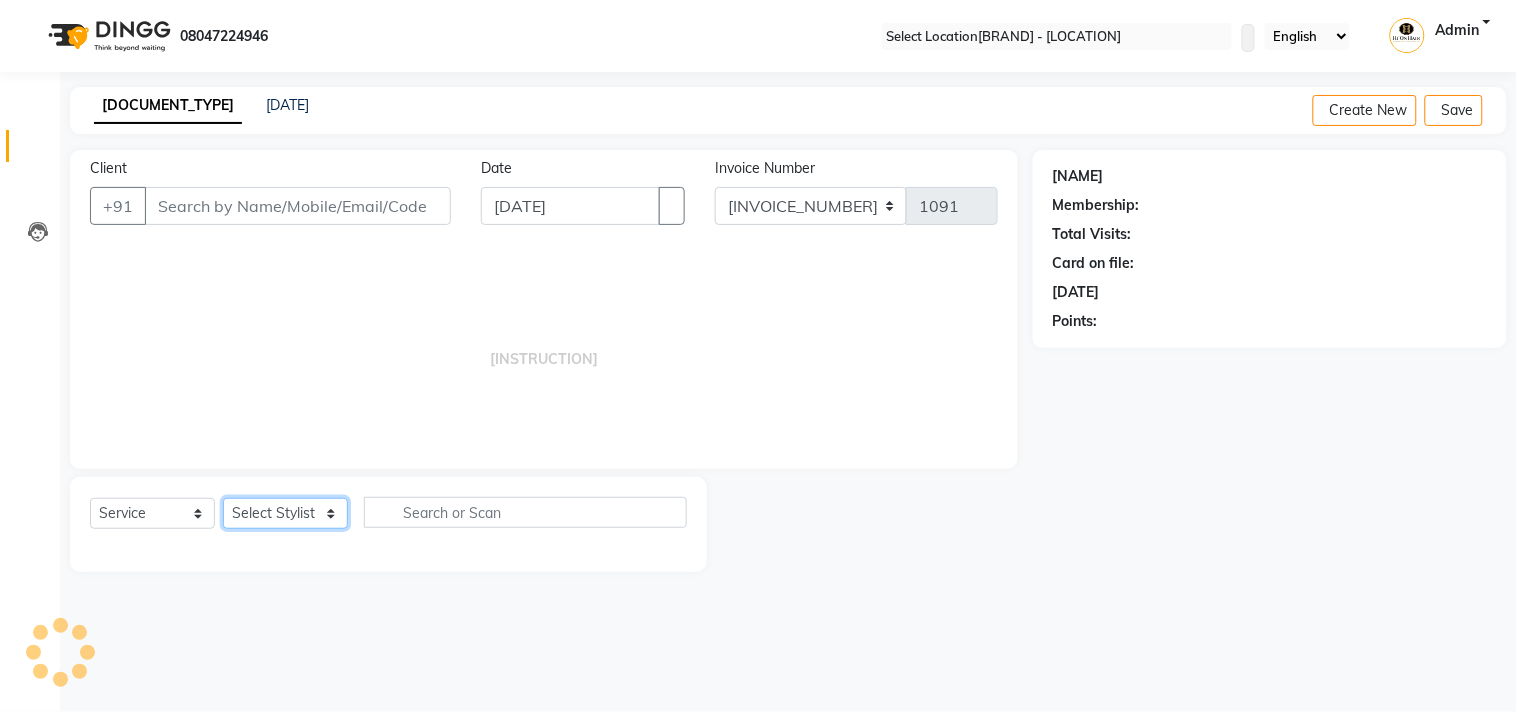 click on "Select Stylist [FIRST] [LAST] [BRAND] [FIRST] [LAST] [BRAND] [FIRST] [LAST] [FIRST] [LAST] [FIRST] [LAST] [FIRST] [LAST] [FIRST] [LAST] [FIRST] [LAST] [FIRST] [LAST] [FIRST] [LAST] [FIRST] [LAST] [FIRST] [LAST]" at bounding box center [285, 513] 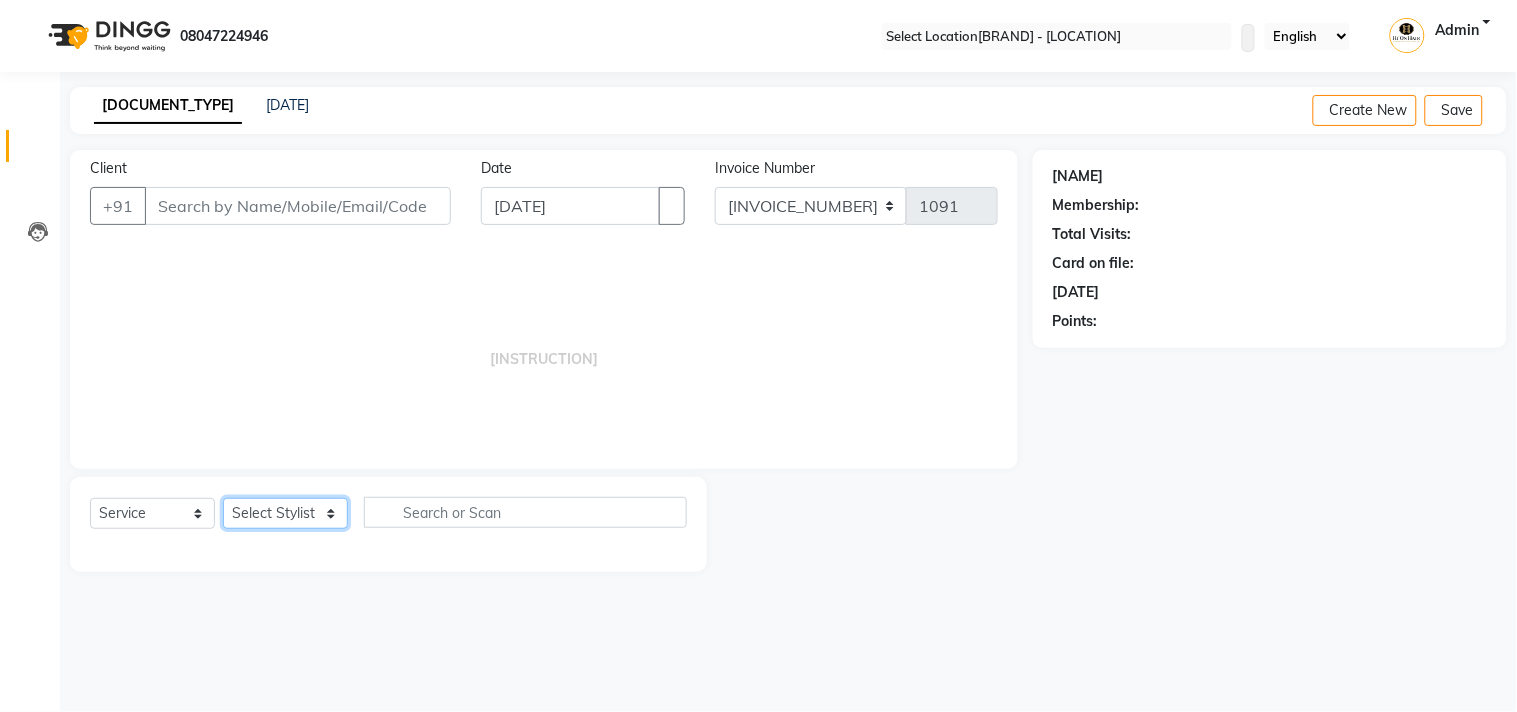 select on "30126" 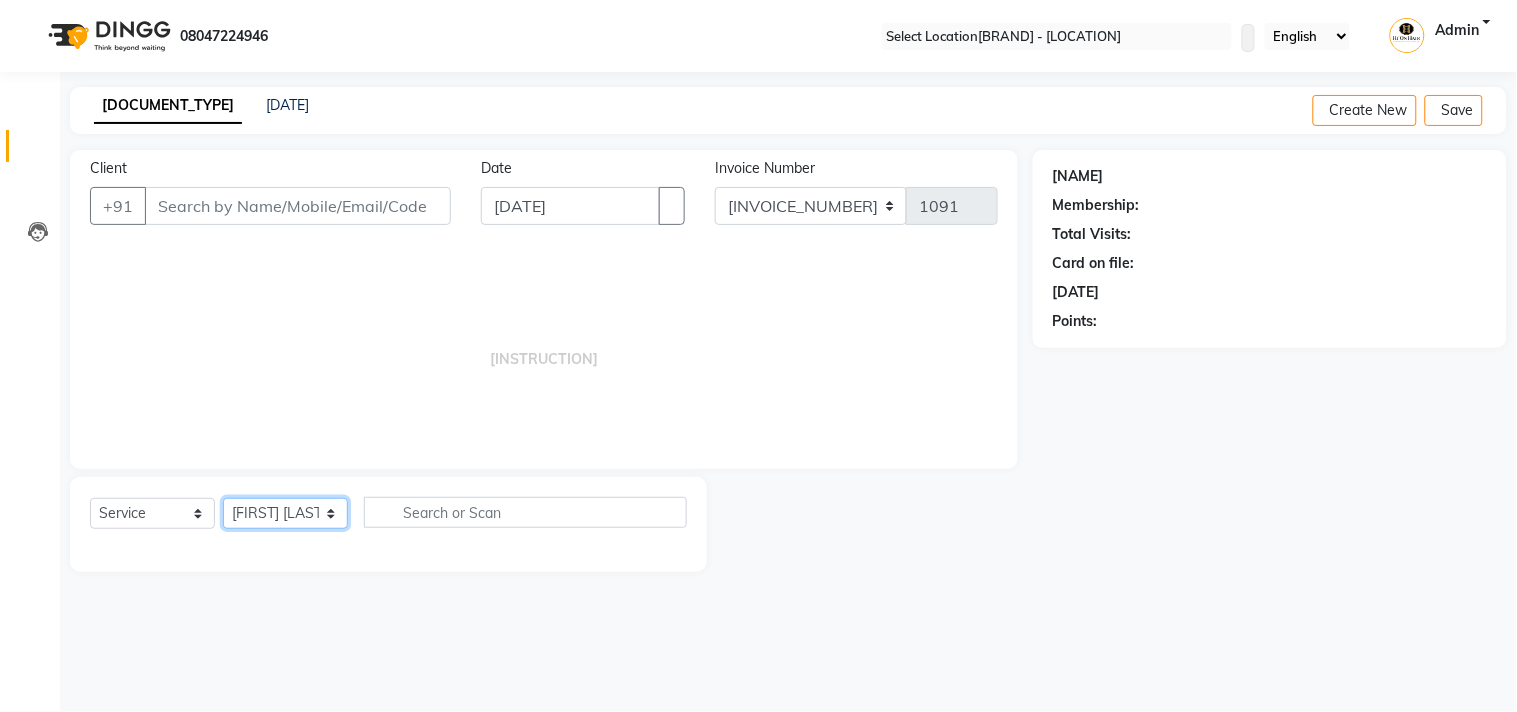 click on "Select Stylist [FIRST] [LAST] [BRAND] [FIRST] [LAST] [BRAND] [FIRST] [LAST] [FIRST] [LAST] [FIRST] [LAST] [FIRST] [LAST] [FIRST] [LAST] [FIRST] [LAST] [FIRST] [LAST] [FIRST] [LAST] [FIRST] [LAST] [FIRST] [LAST]" at bounding box center (285, 513) 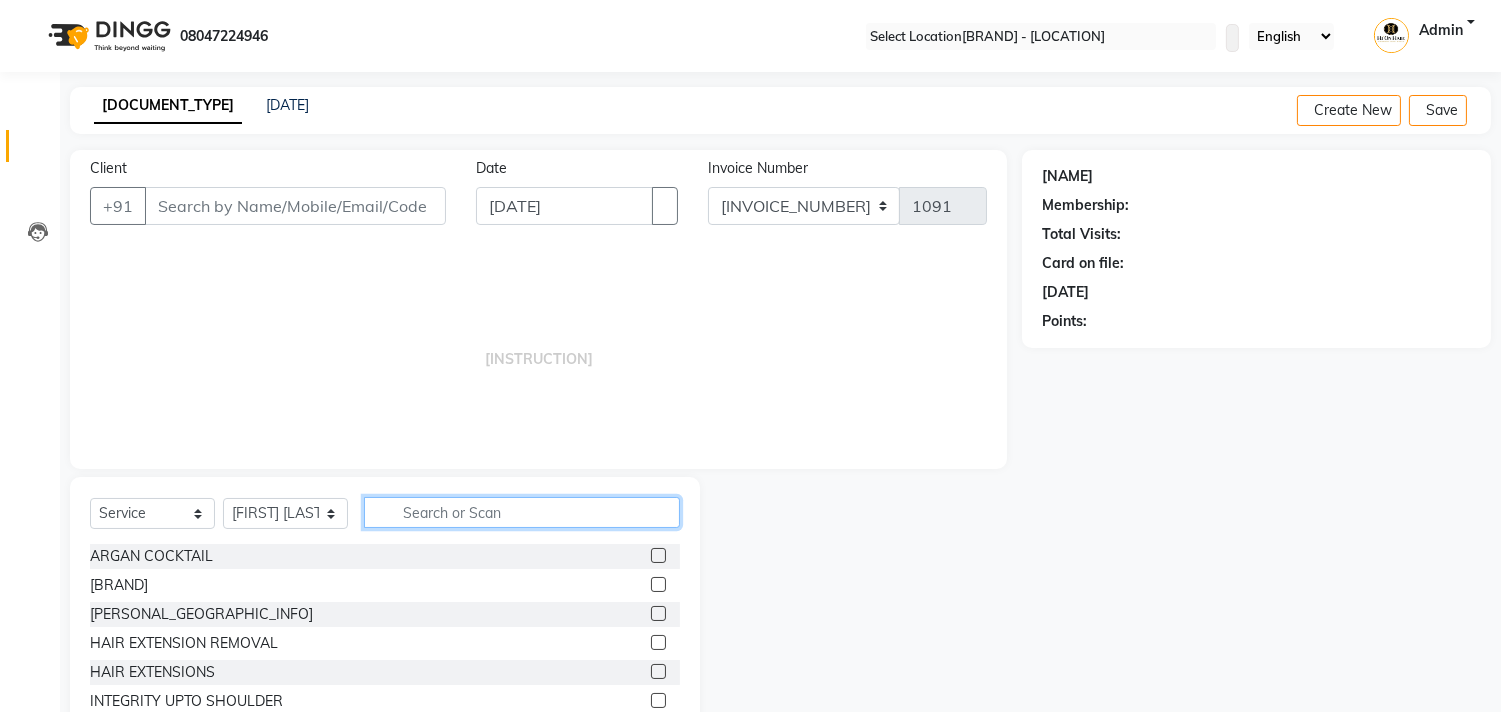 click at bounding box center (522, 512) 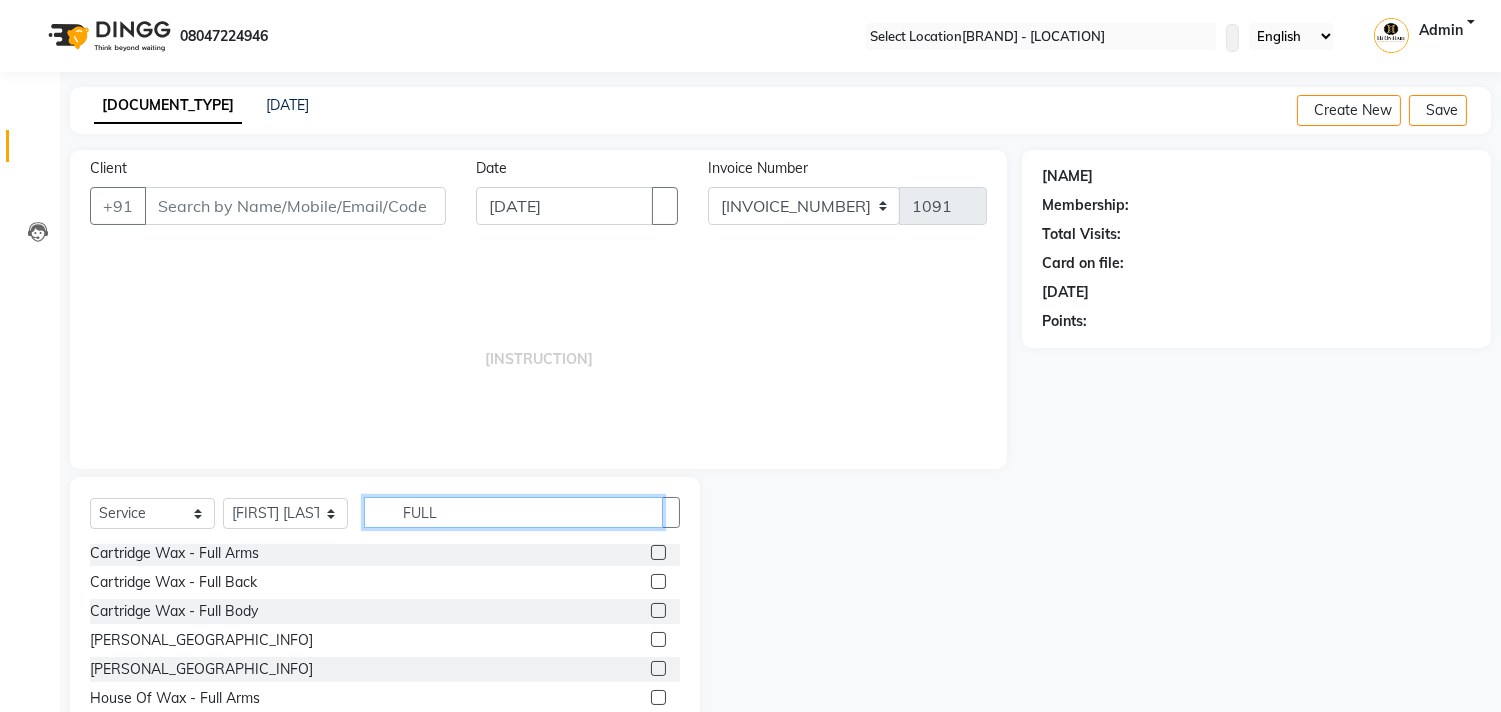 scroll, scrollTop: 111, scrollLeft: 0, axis: vertical 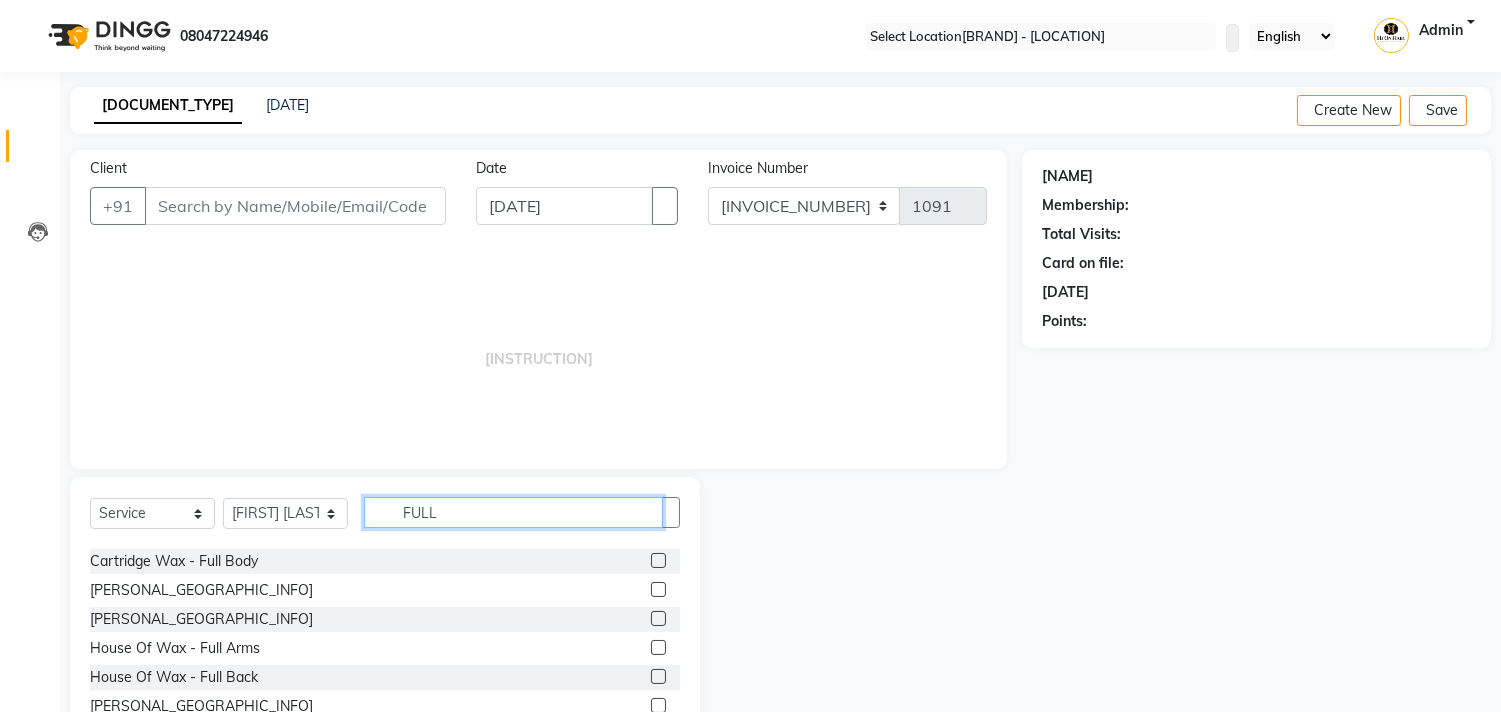 type on "FULL" 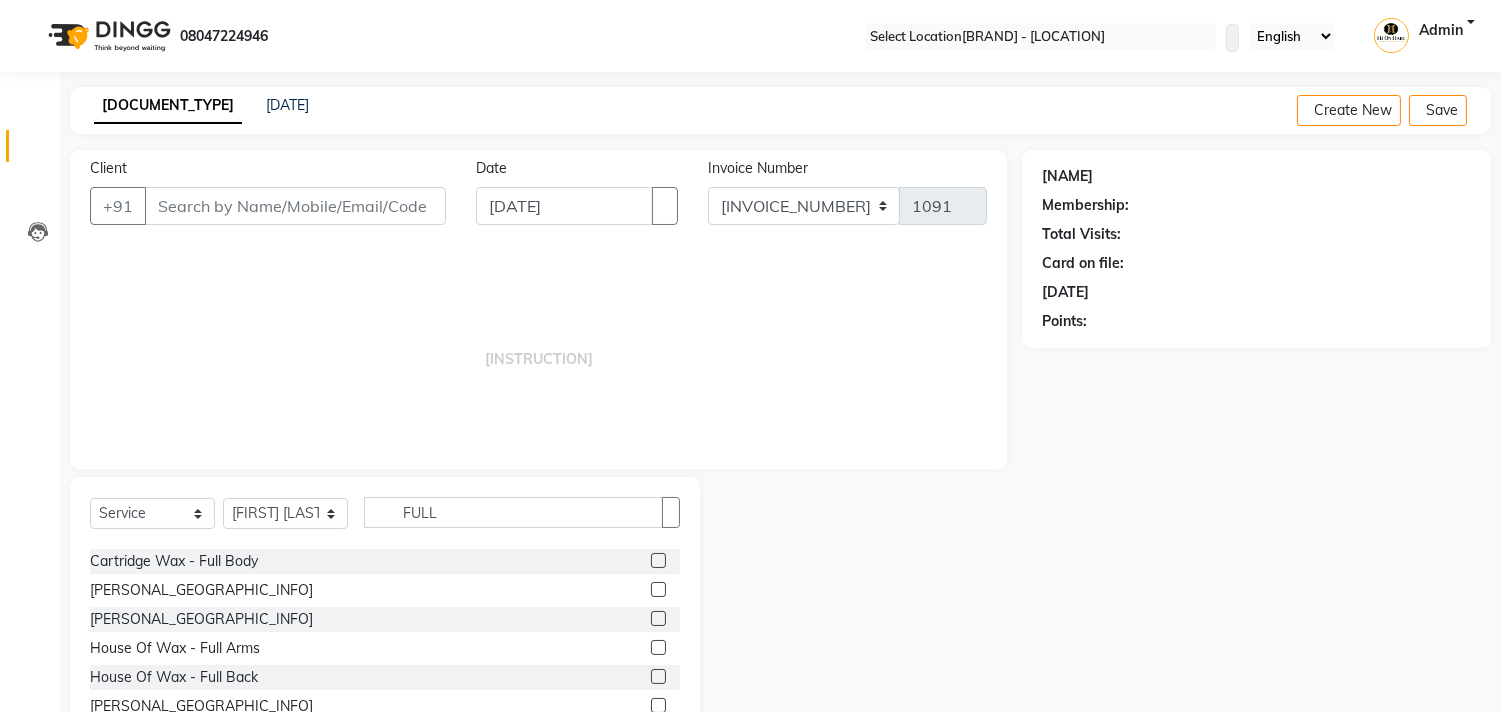 click at bounding box center (658, 618) 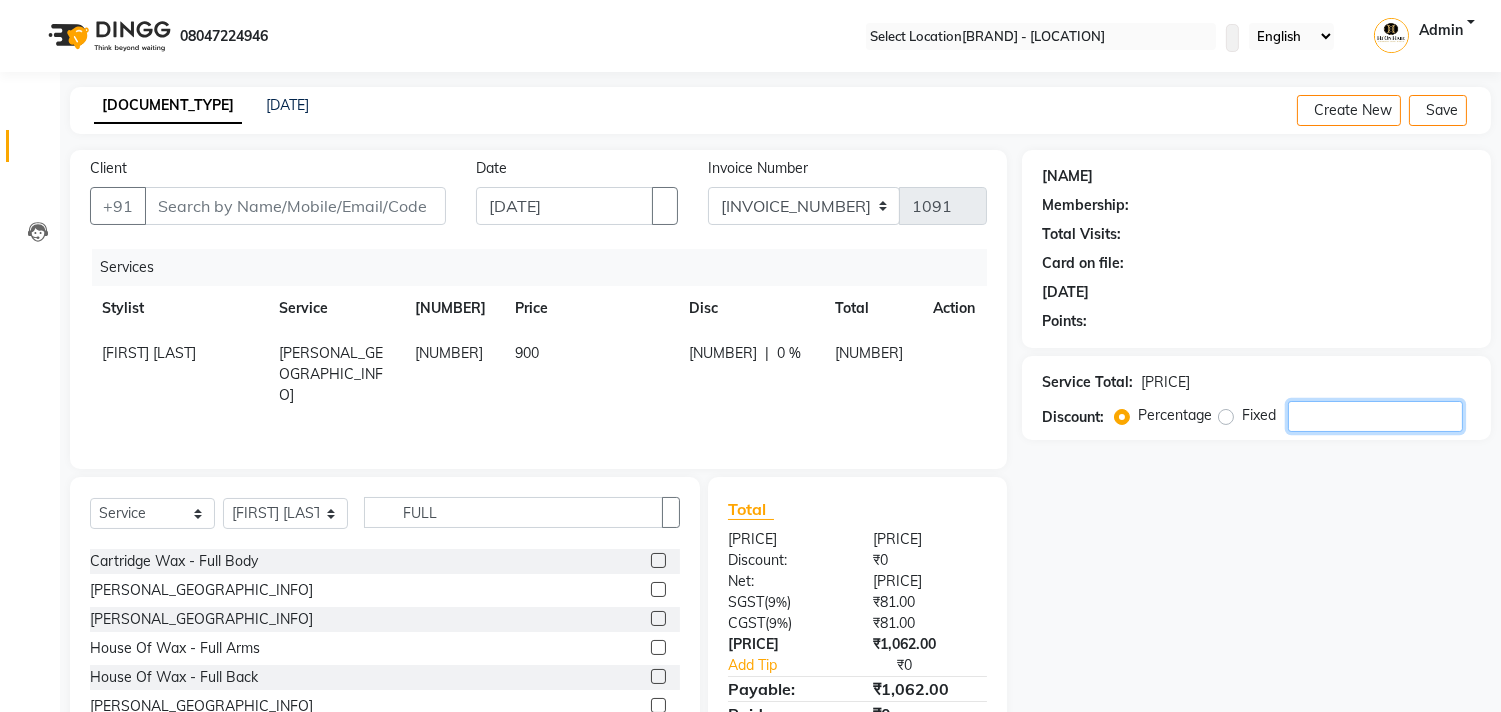 click at bounding box center (1375, 416) 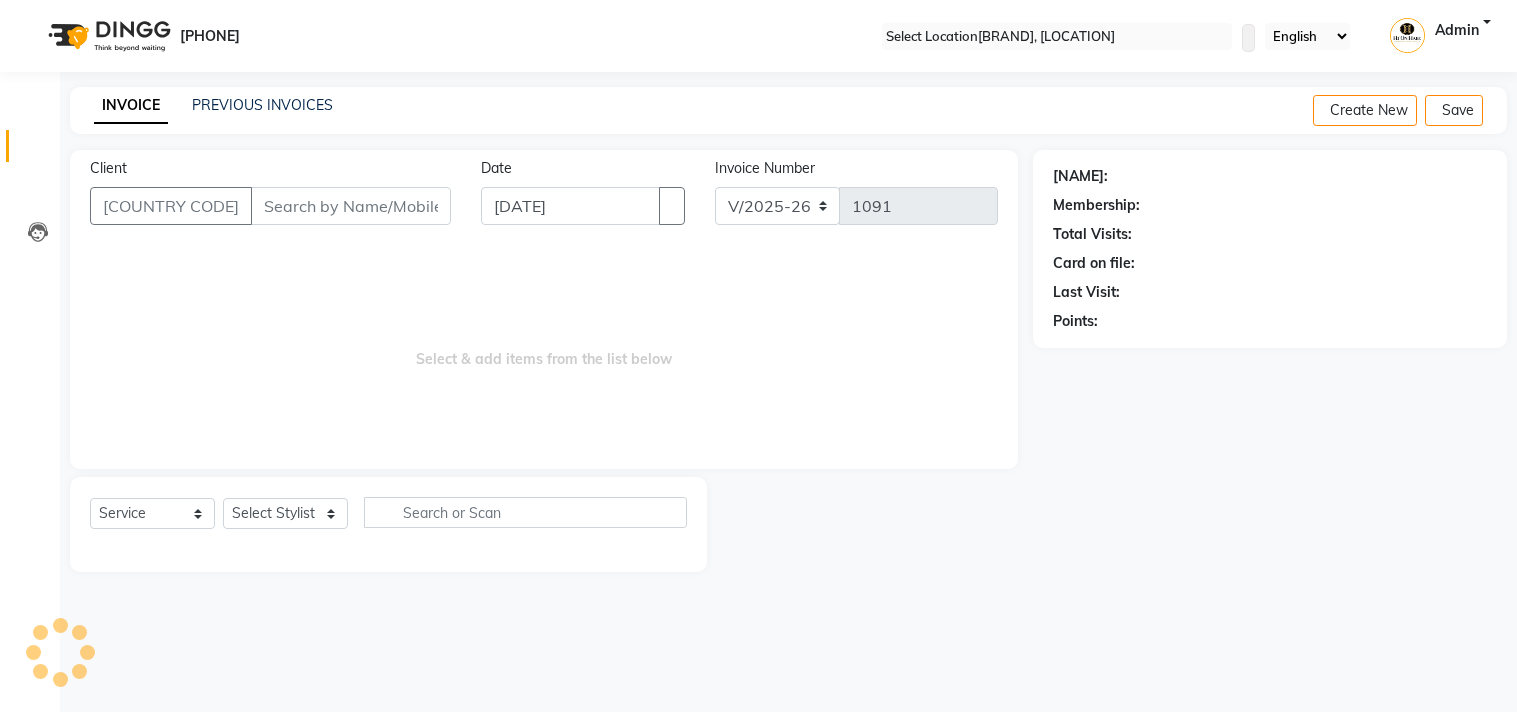 scroll, scrollTop: 0, scrollLeft: 0, axis: both 